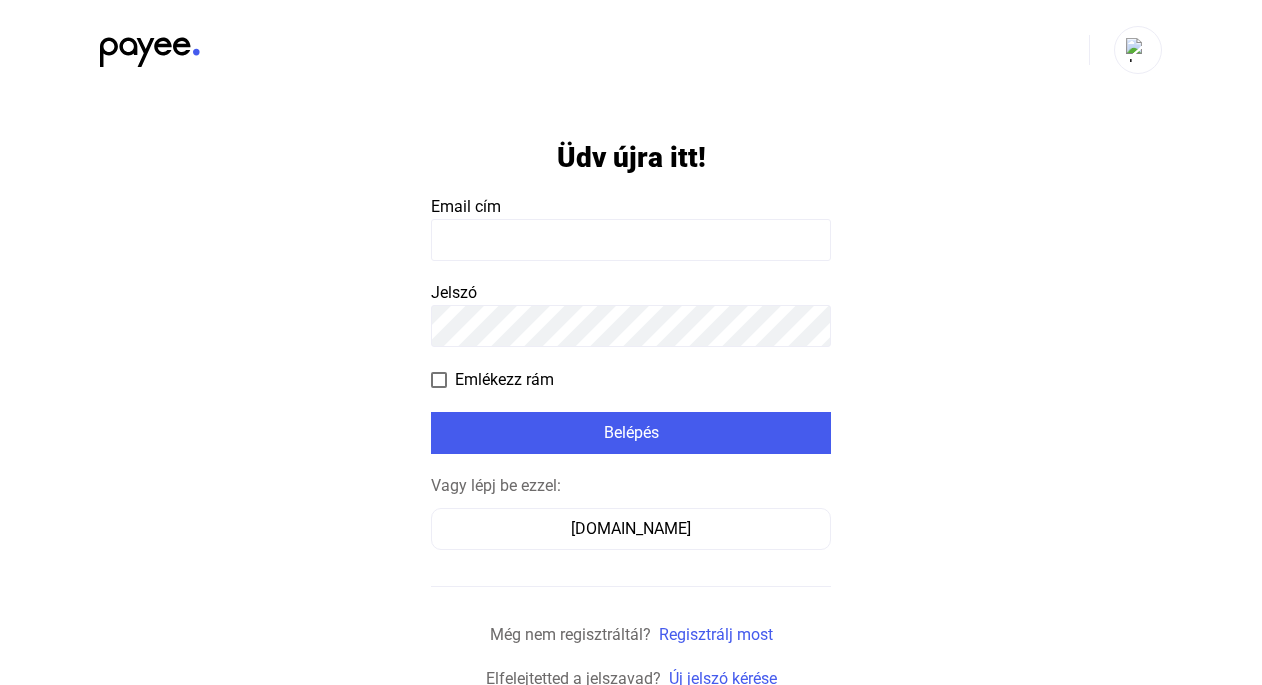 scroll, scrollTop: 0, scrollLeft: 0, axis: both 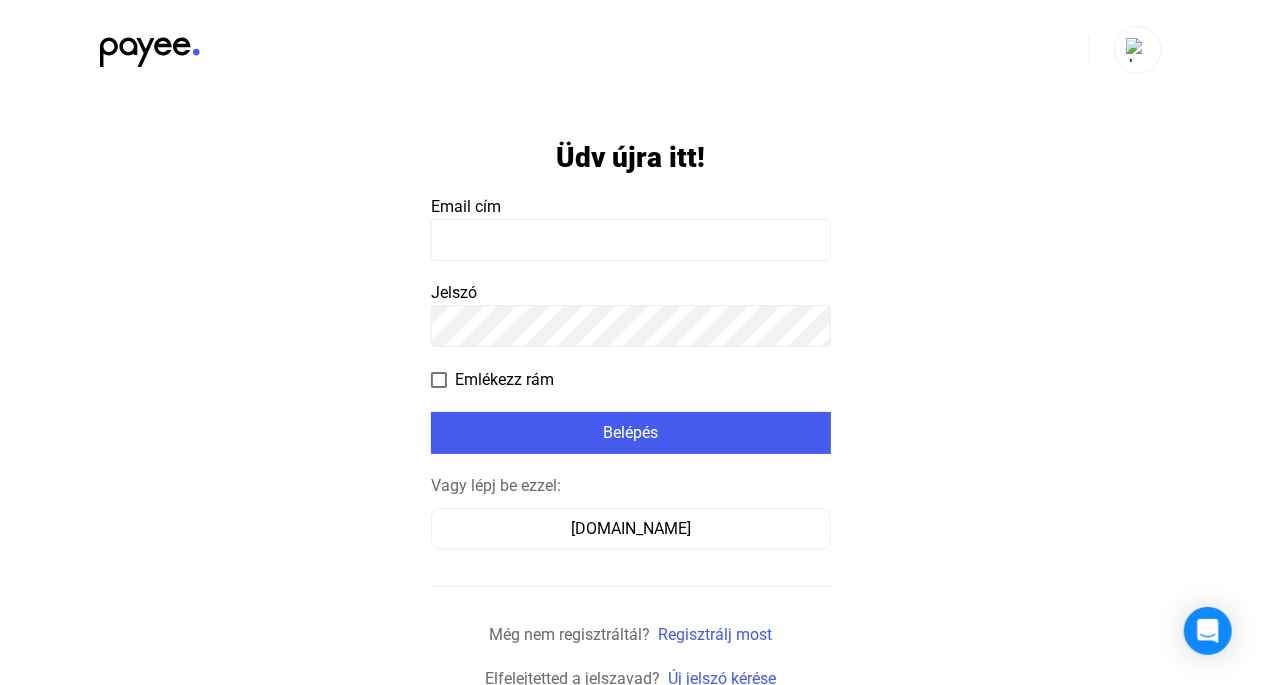 click 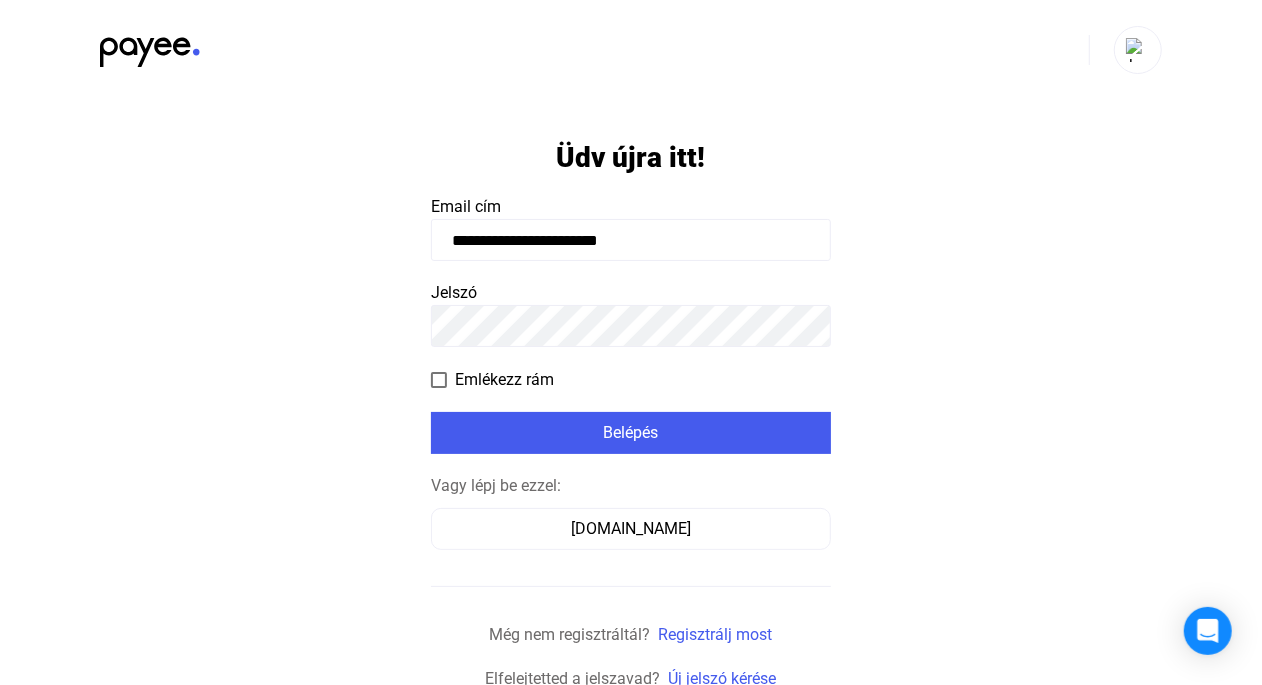 click on "**********" 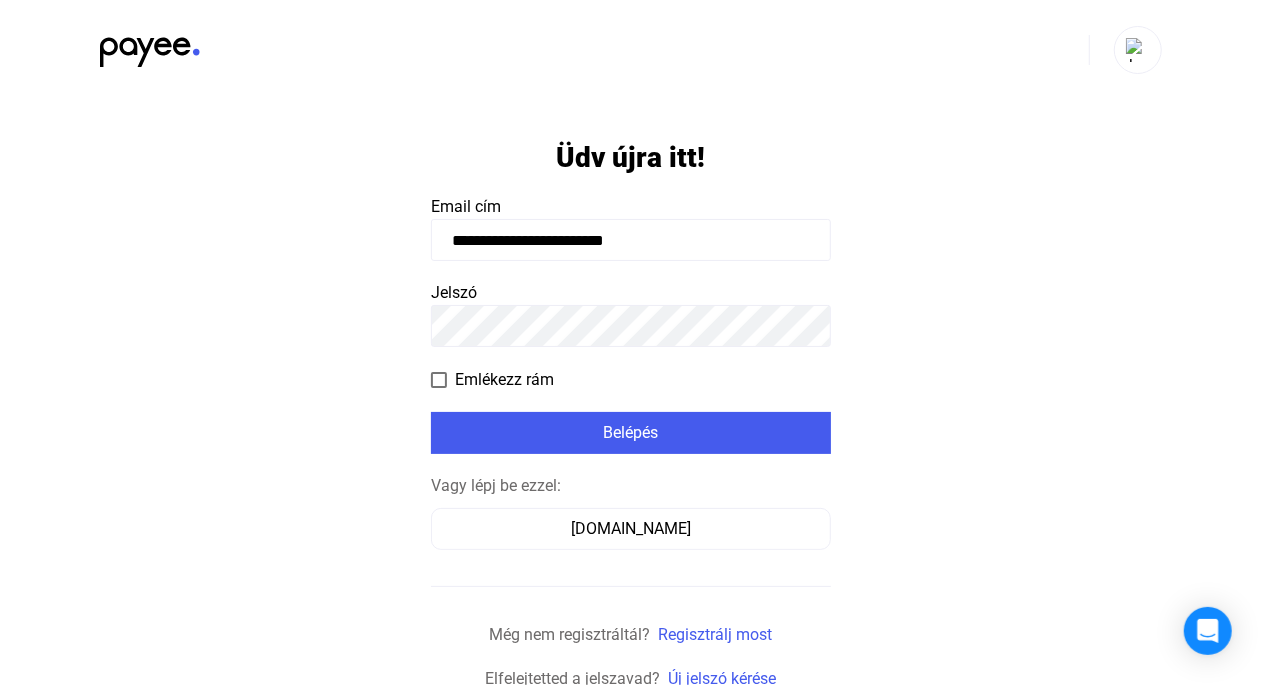 type on "**********" 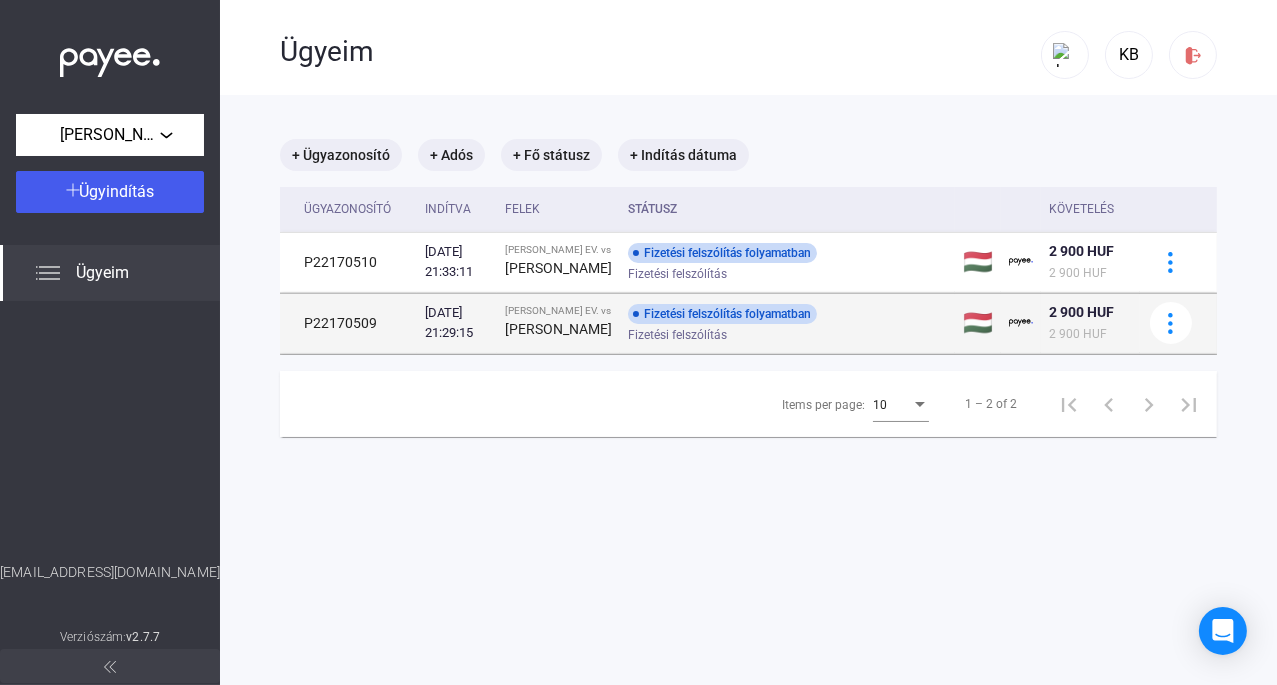 click on "Fizetési felszólítás folyamatban" at bounding box center (722, 314) 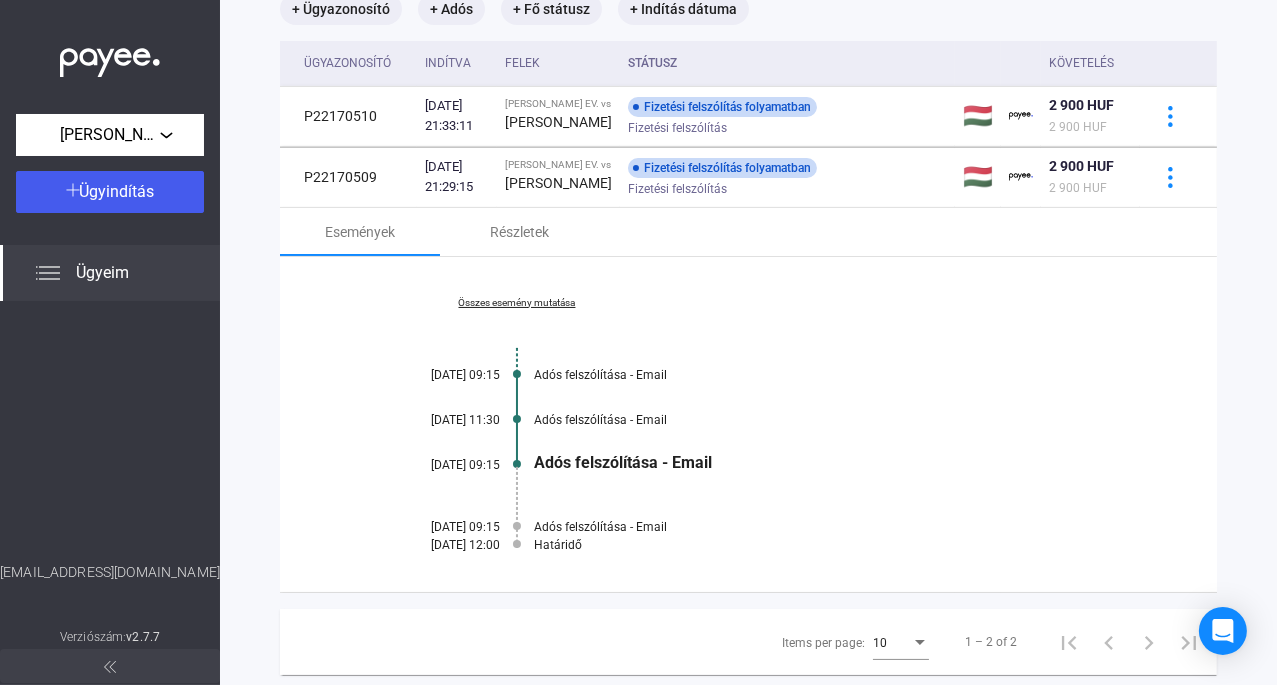 scroll, scrollTop: 120, scrollLeft: 0, axis: vertical 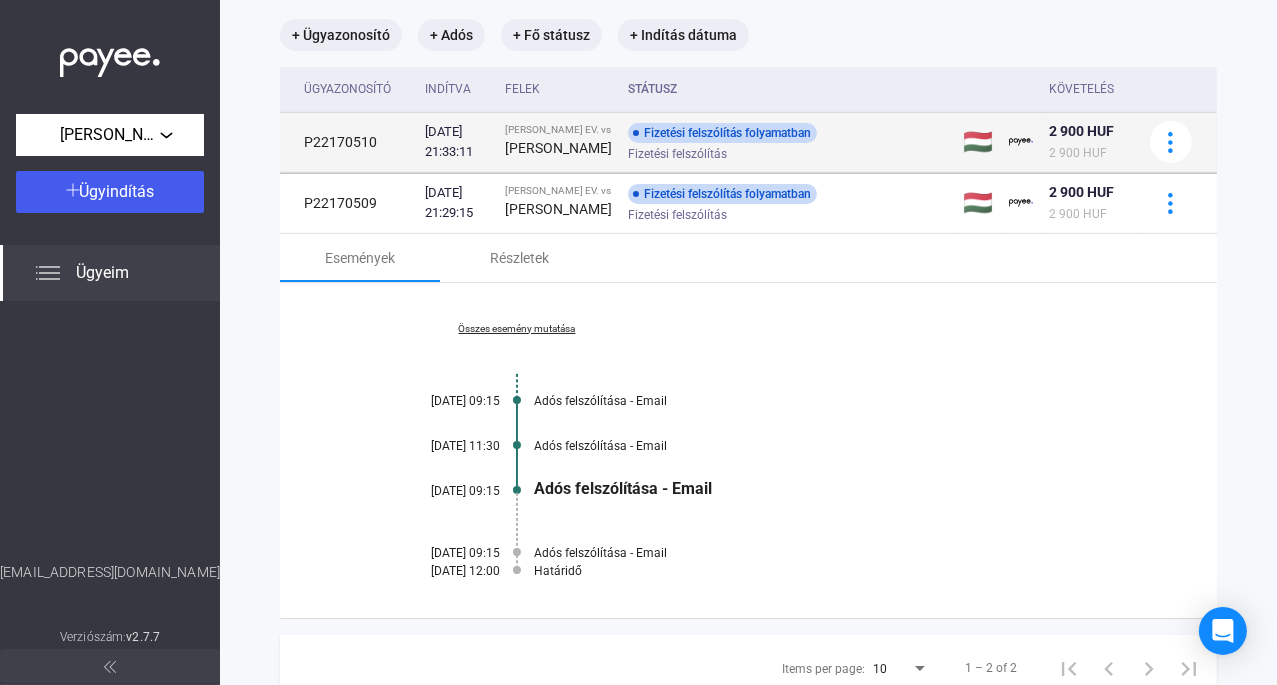 click on "[PERSON_NAME]" at bounding box center (558, 148) 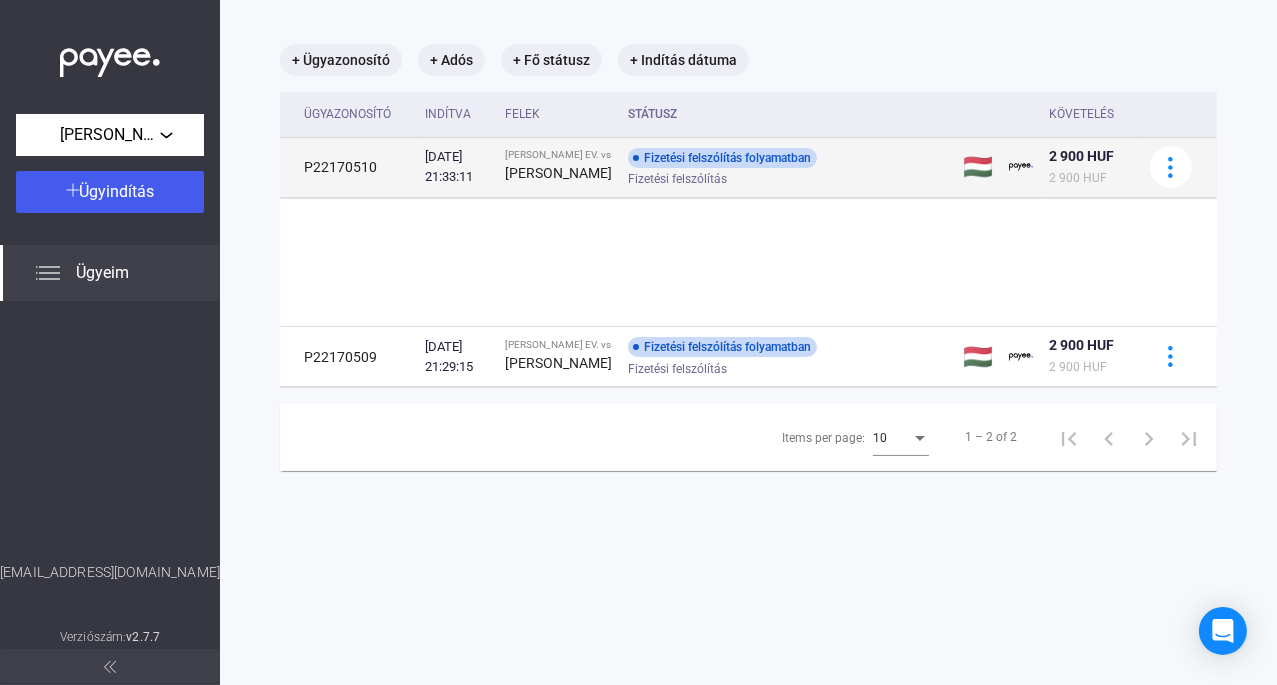 click on "[PERSON_NAME]" at bounding box center [558, 173] 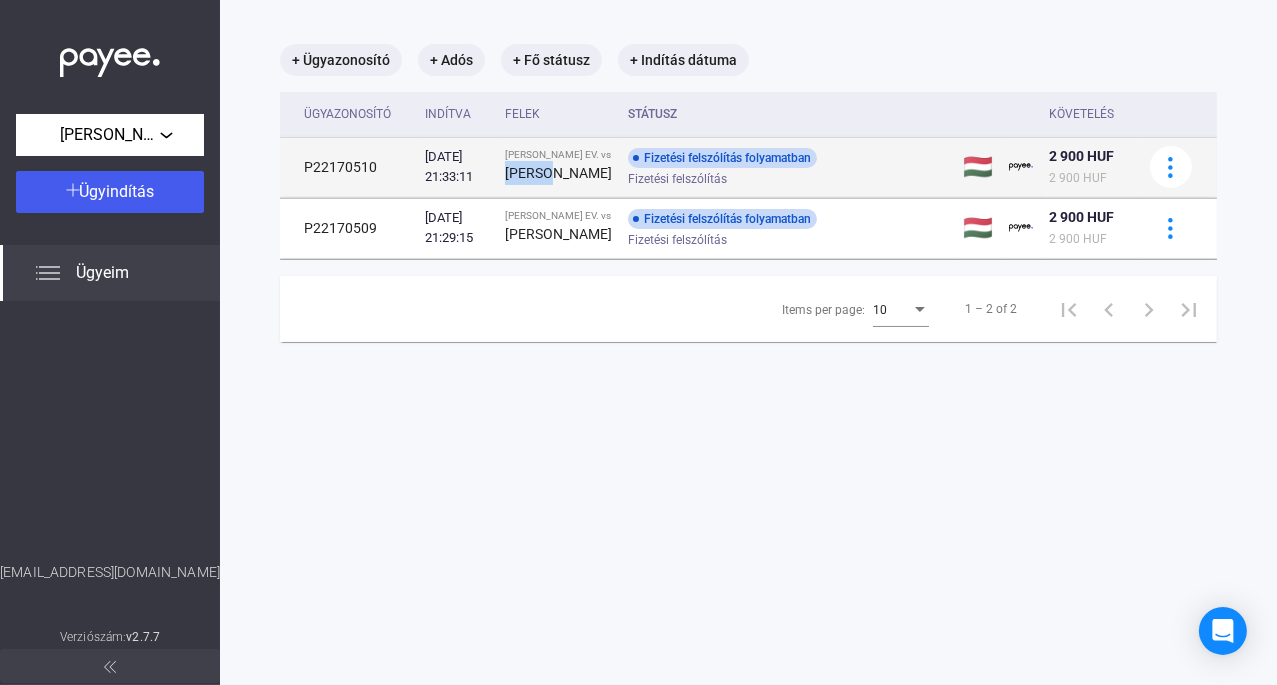 scroll, scrollTop: 94, scrollLeft: 0, axis: vertical 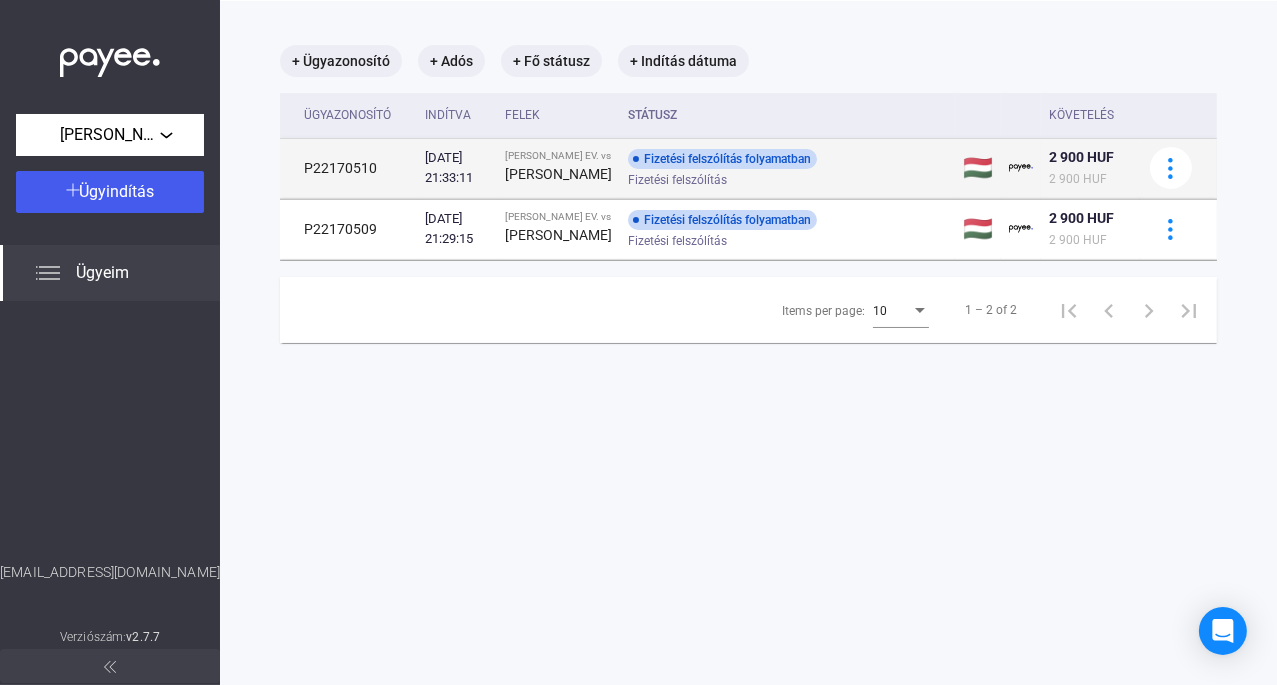 click on "Fizetési felszólítás" at bounding box center [677, 180] 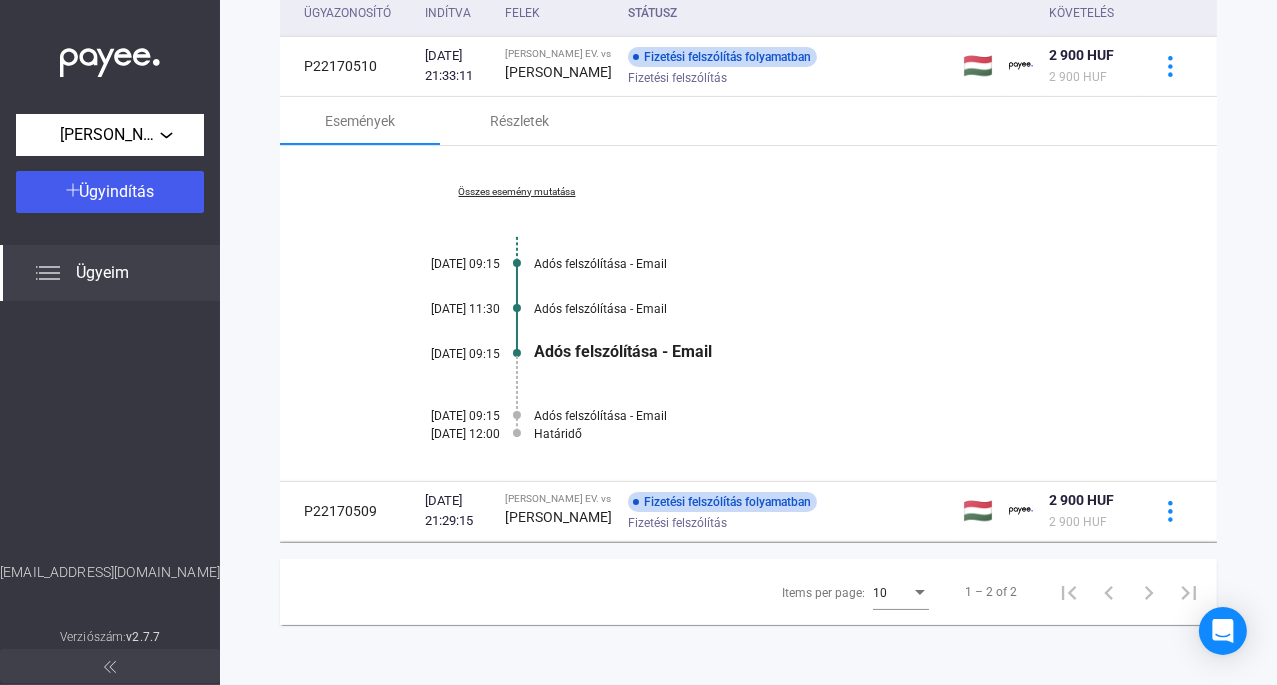 scroll, scrollTop: 220, scrollLeft: 0, axis: vertical 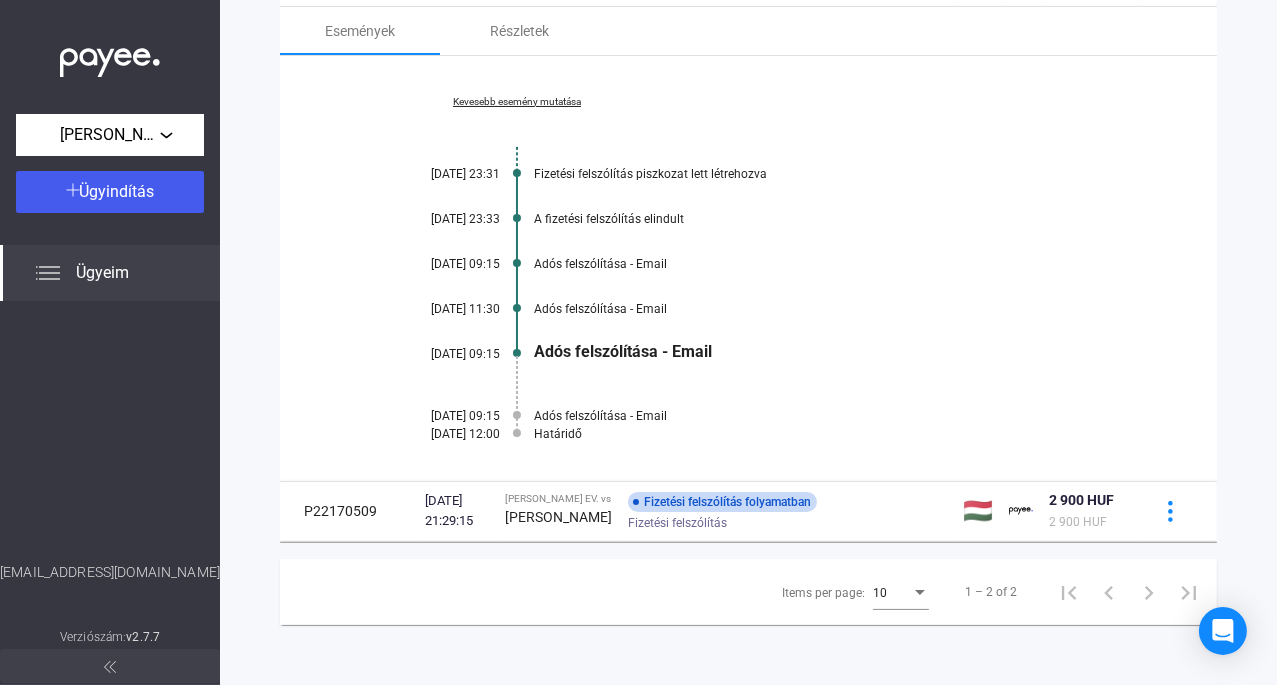 click on "Fizetési felszólítás piszkozat lett létrehozva" at bounding box center [825, 174] 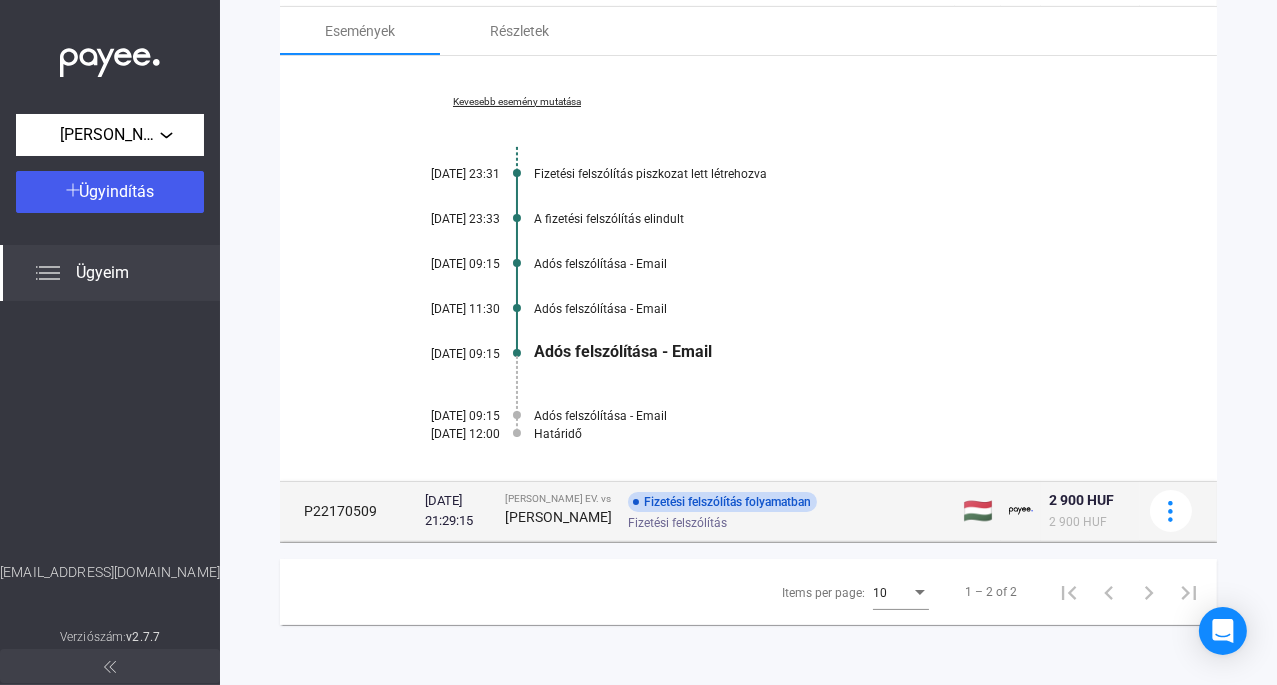 click on "[PERSON_NAME]" at bounding box center [558, 517] 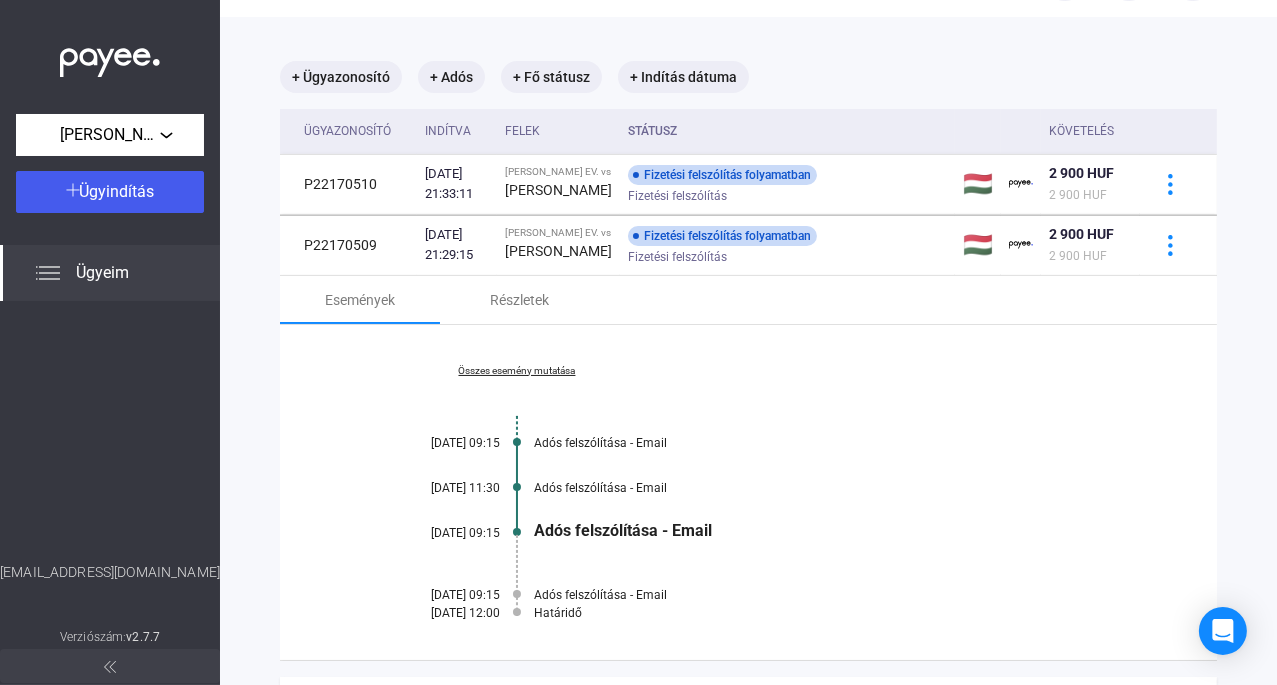 scroll, scrollTop: 0, scrollLeft: 0, axis: both 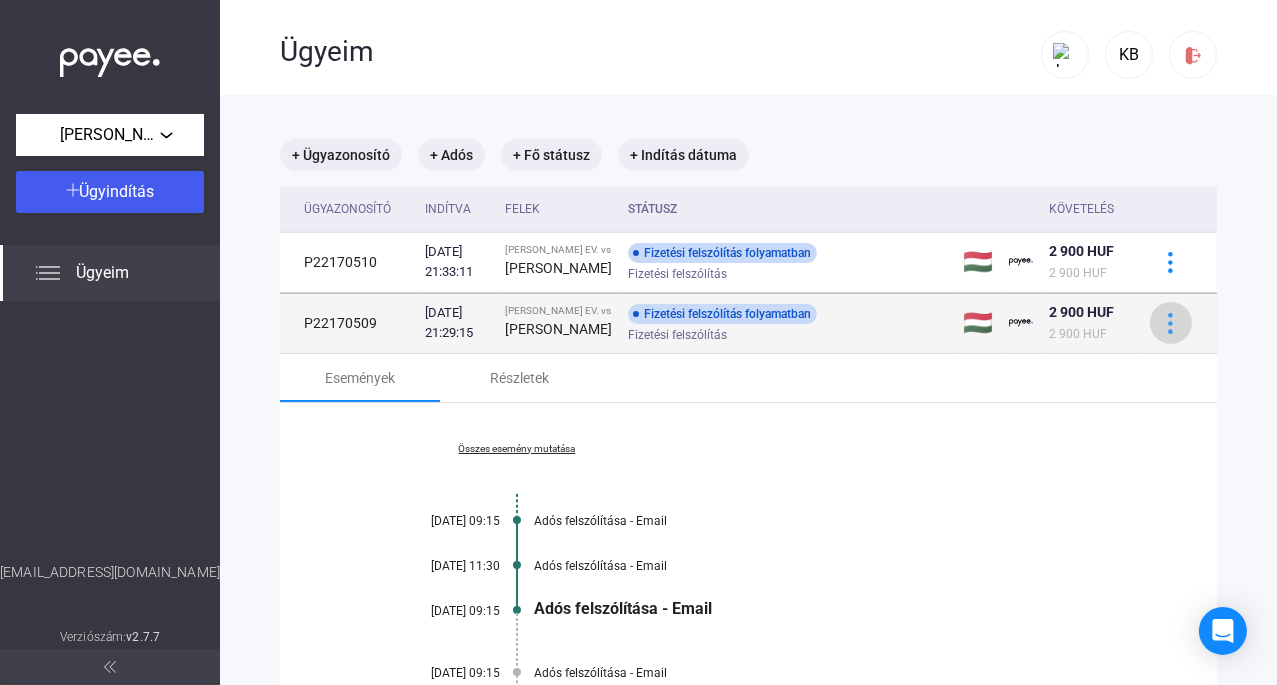 click at bounding box center [1170, 323] 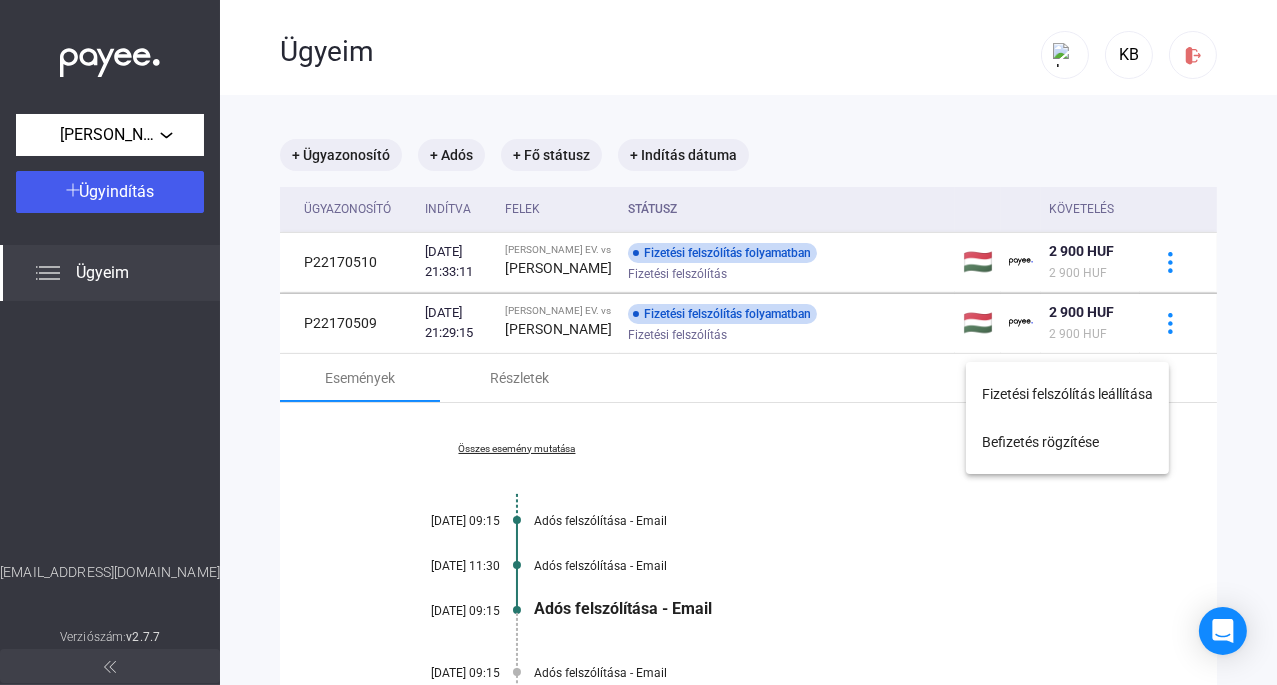 click at bounding box center [638, 342] 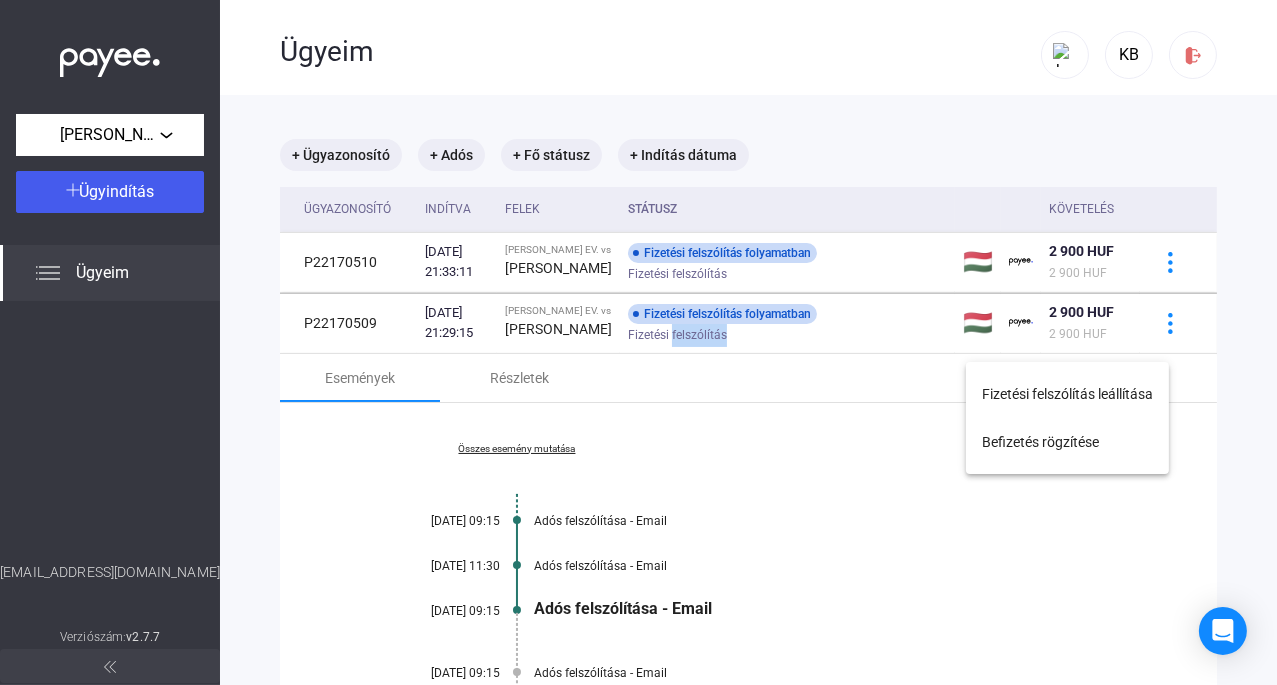 click on "Fizetési felszólítás" at bounding box center (677, 335) 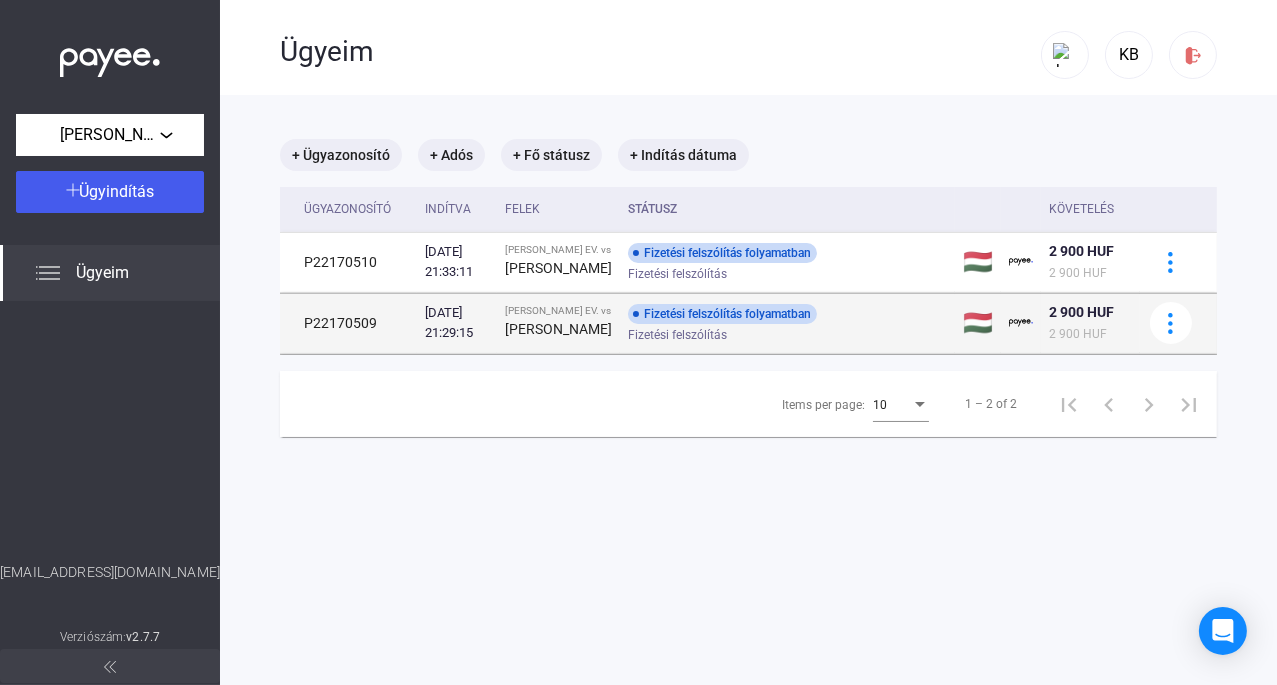 click on "Fizetési felszólítás folyamatban  Fizetési felszólítás" at bounding box center [787, 323] 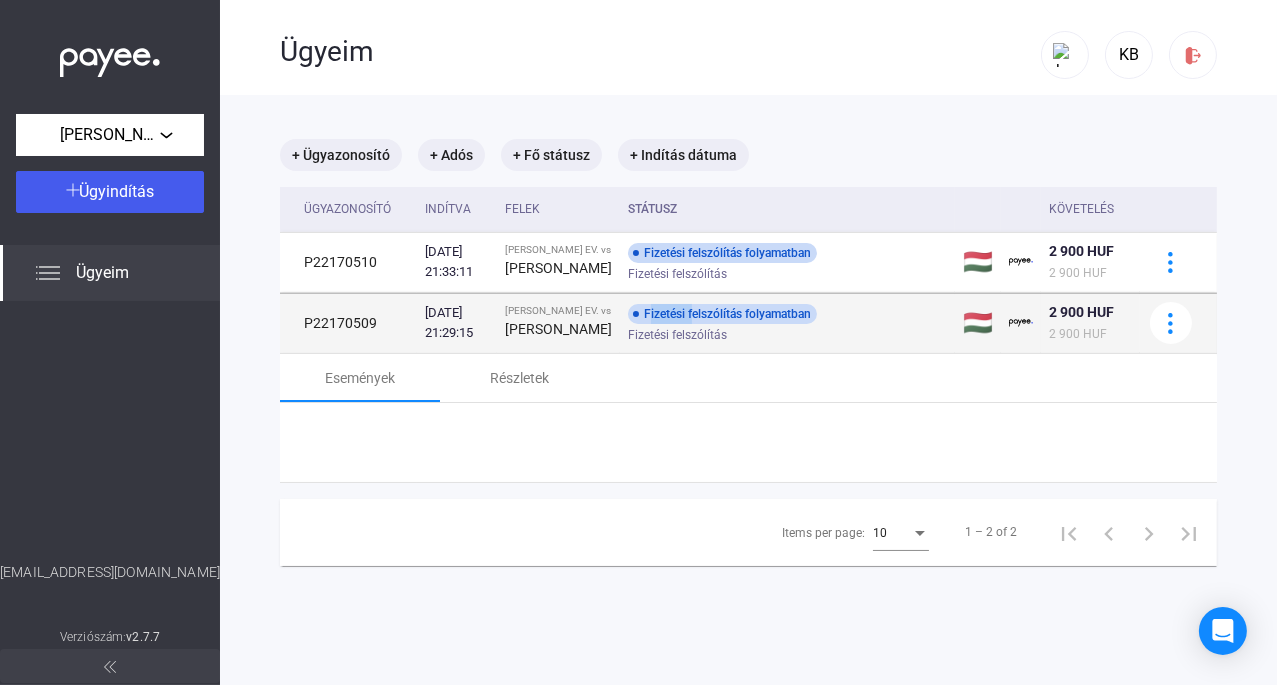 click on "Fizetési felszólítás folyamatban  Fizetési felszólítás" at bounding box center (787, 323) 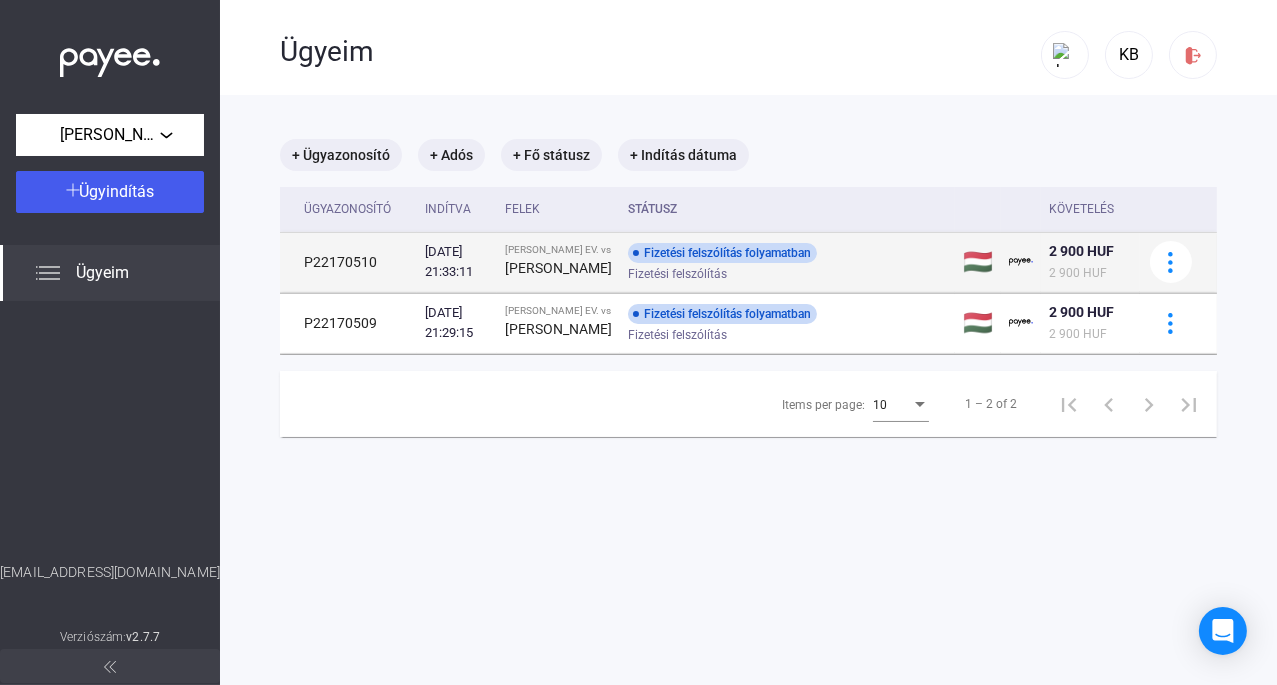 click on "Fizetési felszólítás folyamatban" at bounding box center [722, 253] 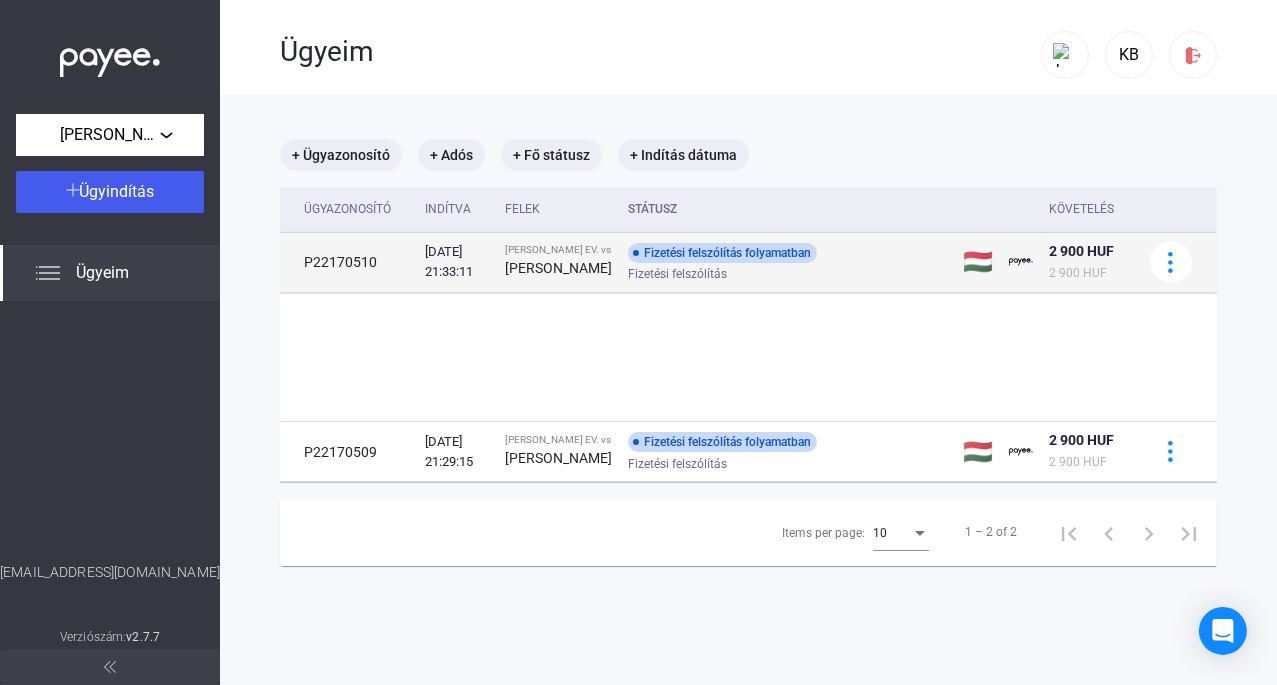 click on "Fizetési felszólítás folyamatban" at bounding box center (722, 253) 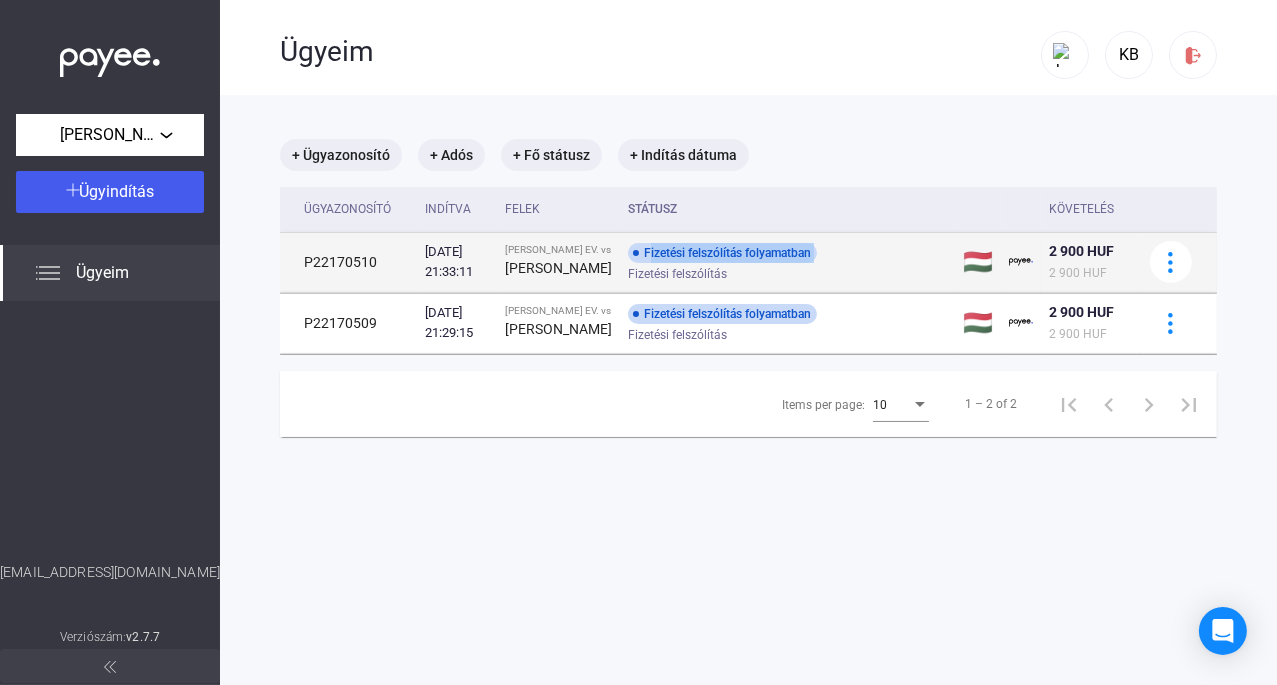 click on "Fizetési felszólítás folyamatban" at bounding box center (722, 253) 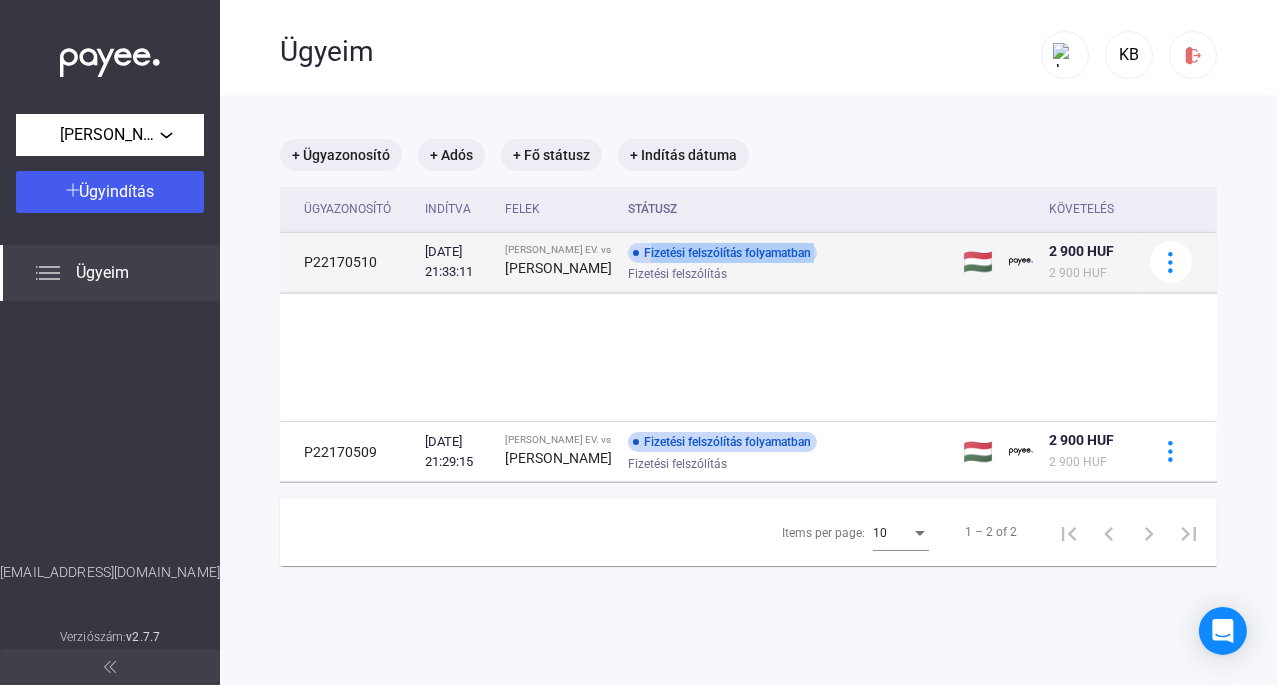 click on "Fizetési felszólítás folyamatban" at bounding box center (722, 253) 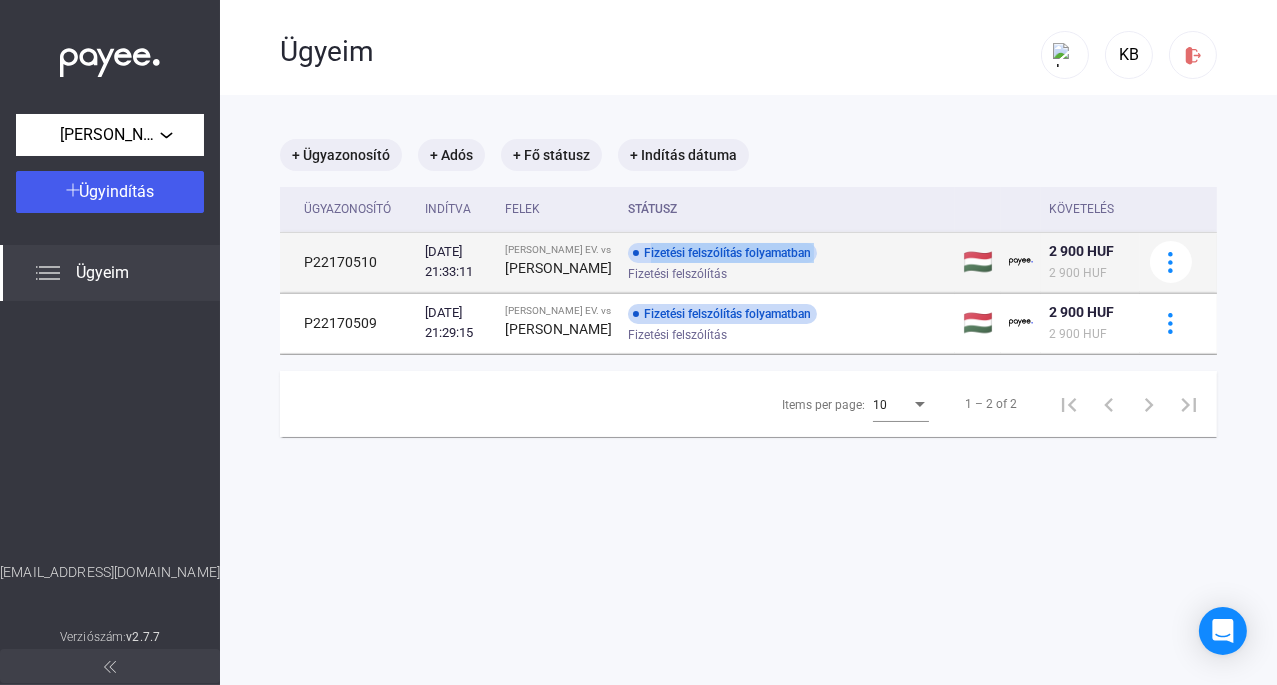 click on "[PERSON_NAME] EV. vs" at bounding box center [558, 250] 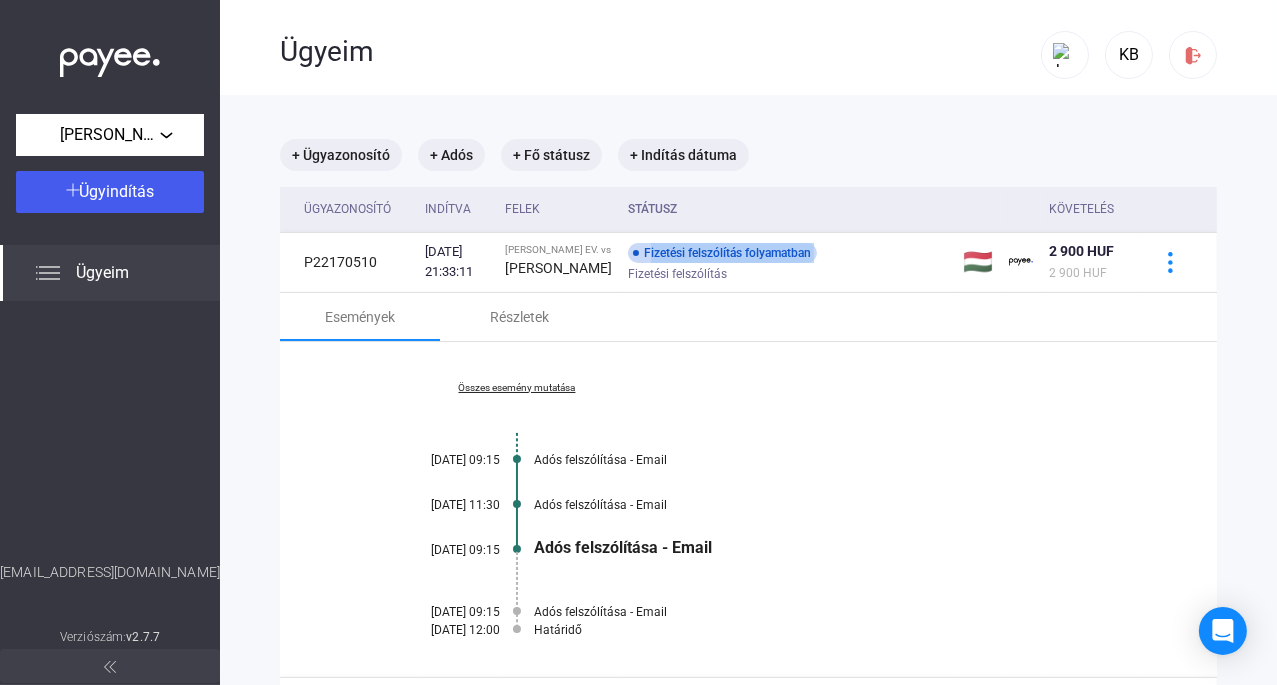 scroll, scrollTop: 100, scrollLeft: 0, axis: vertical 